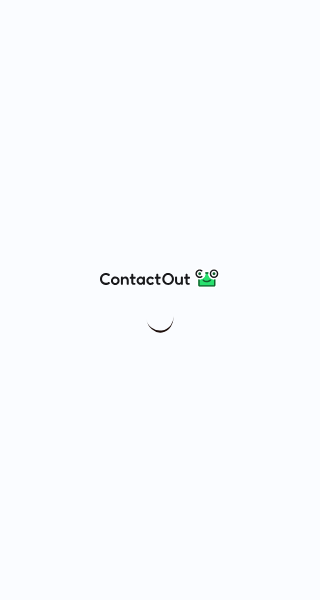 scroll, scrollTop: 0, scrollLeft: 0, axis: both 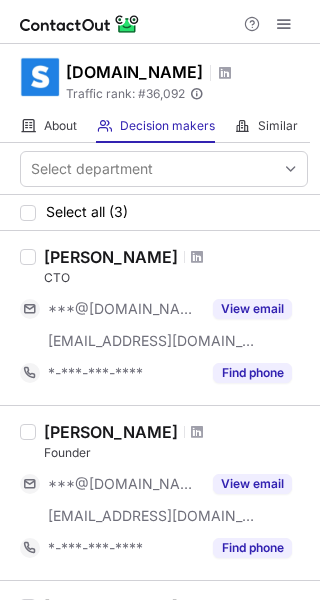 click at bounding box center [80, 24] 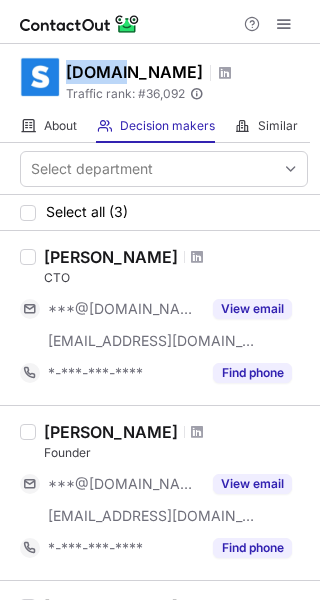 click on "Skrapp.io" at bounding box center [134, 72] 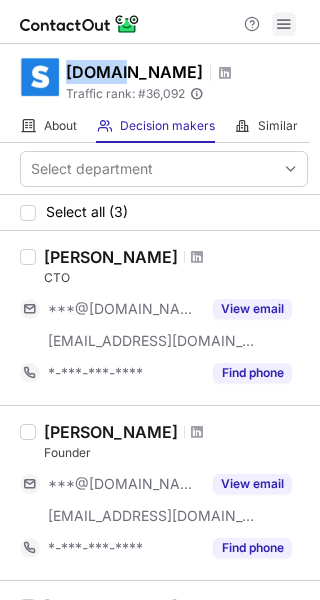 click at bounding box center (284, 24) 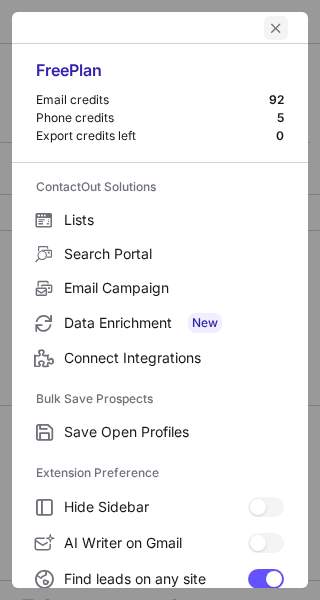 click at bounding box center (276, 28) 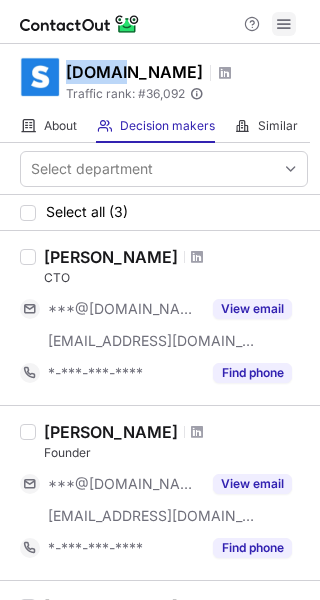 click at bounding box center (284, 24) 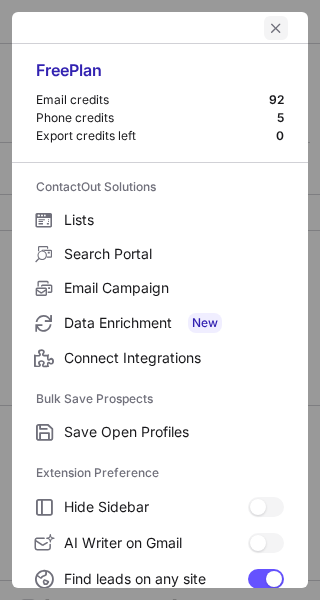 click at bounding box center [276, 28] 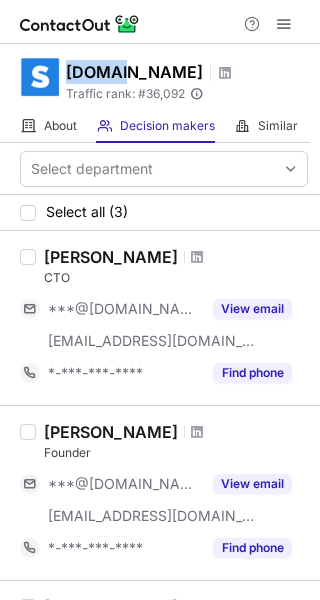 click 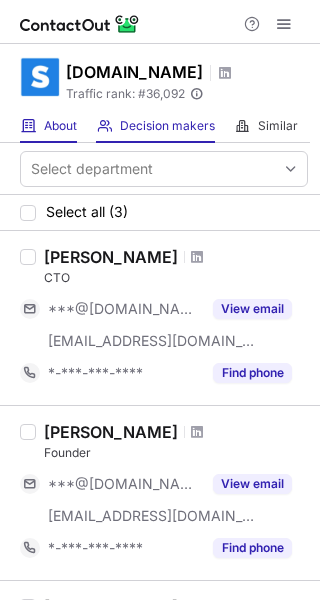 click at bounding box center [28, 126] 